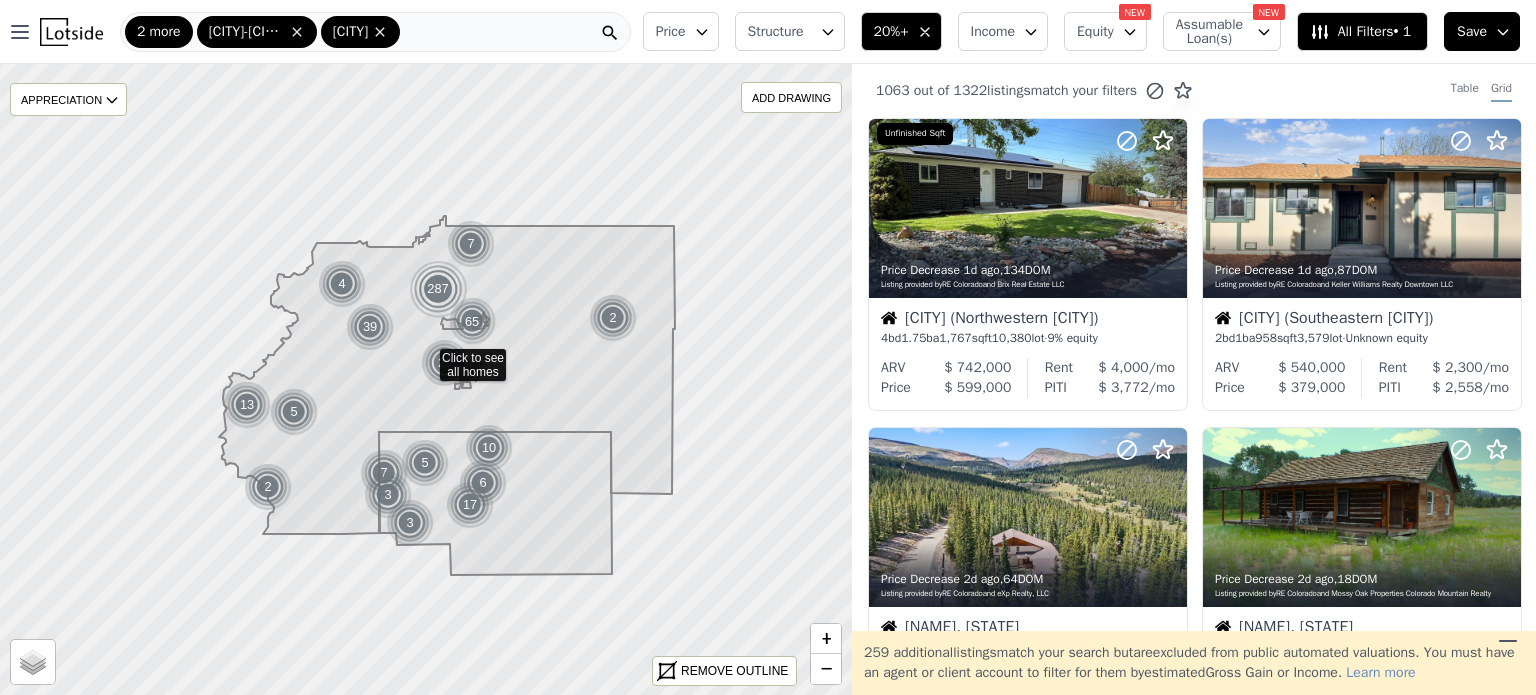 scroll, scrollTop: 0, scrollLeft: 0, axis: both 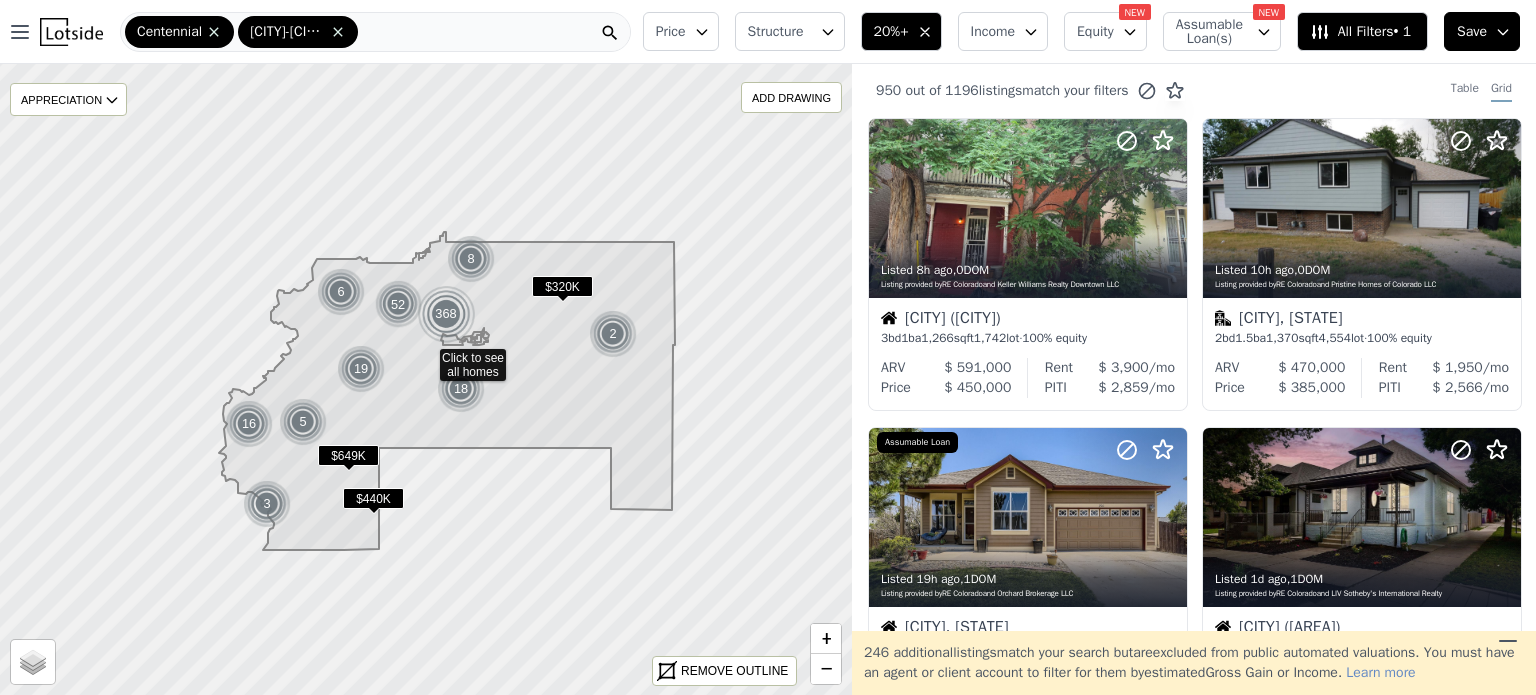 drag, startPoint x: 1517, startPoint y: 109, endPoint x: 1517, endPoint y: 96, distance: 13 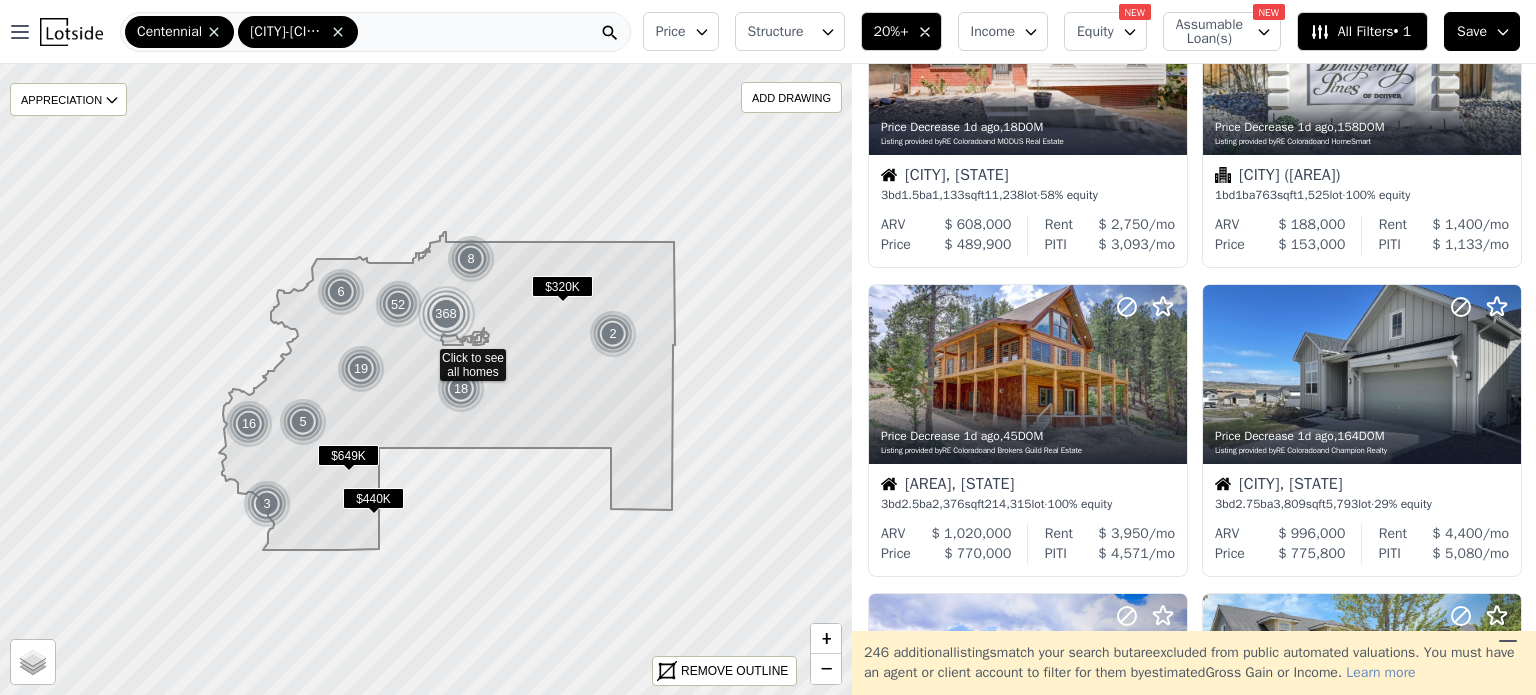 scroll, scrollTop: 773, scrollLeft: 0, axis: vertical 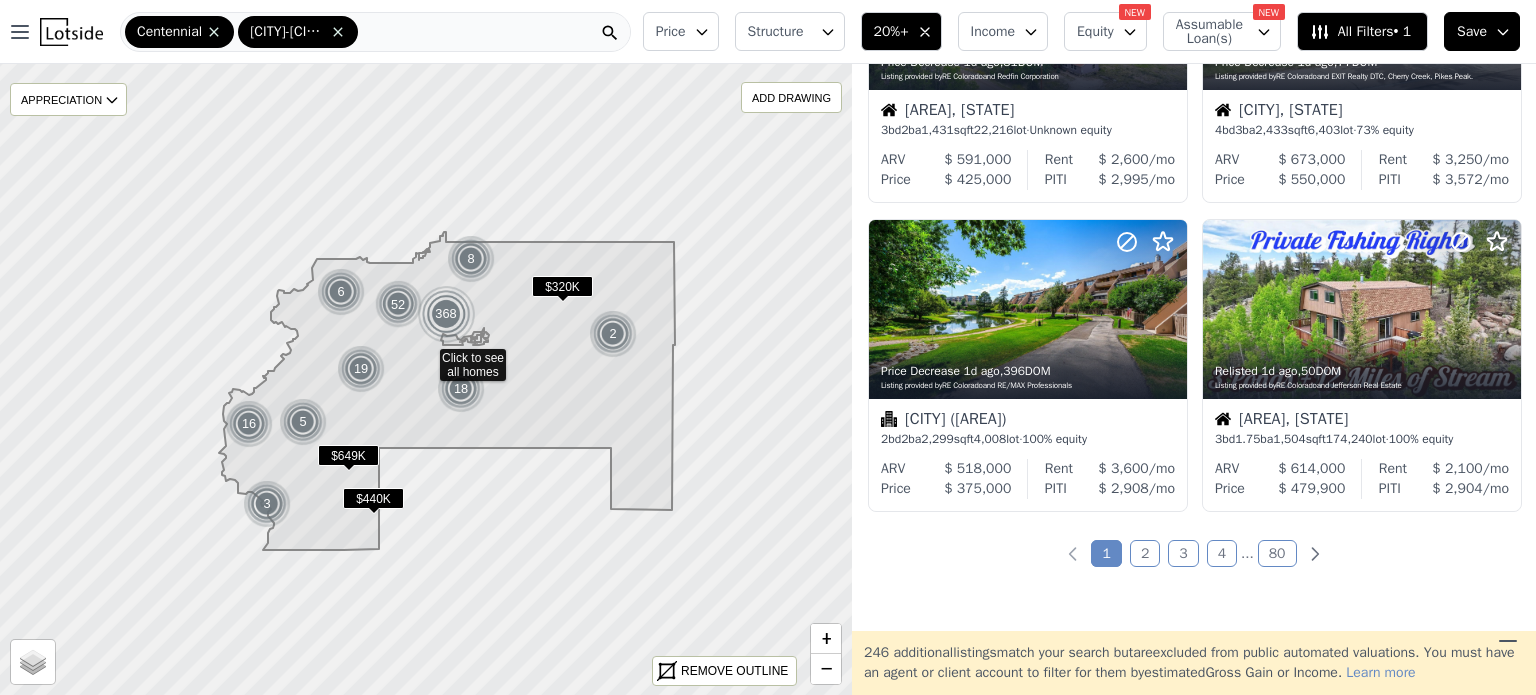 click on "2" at bounding box center (1145, 553) 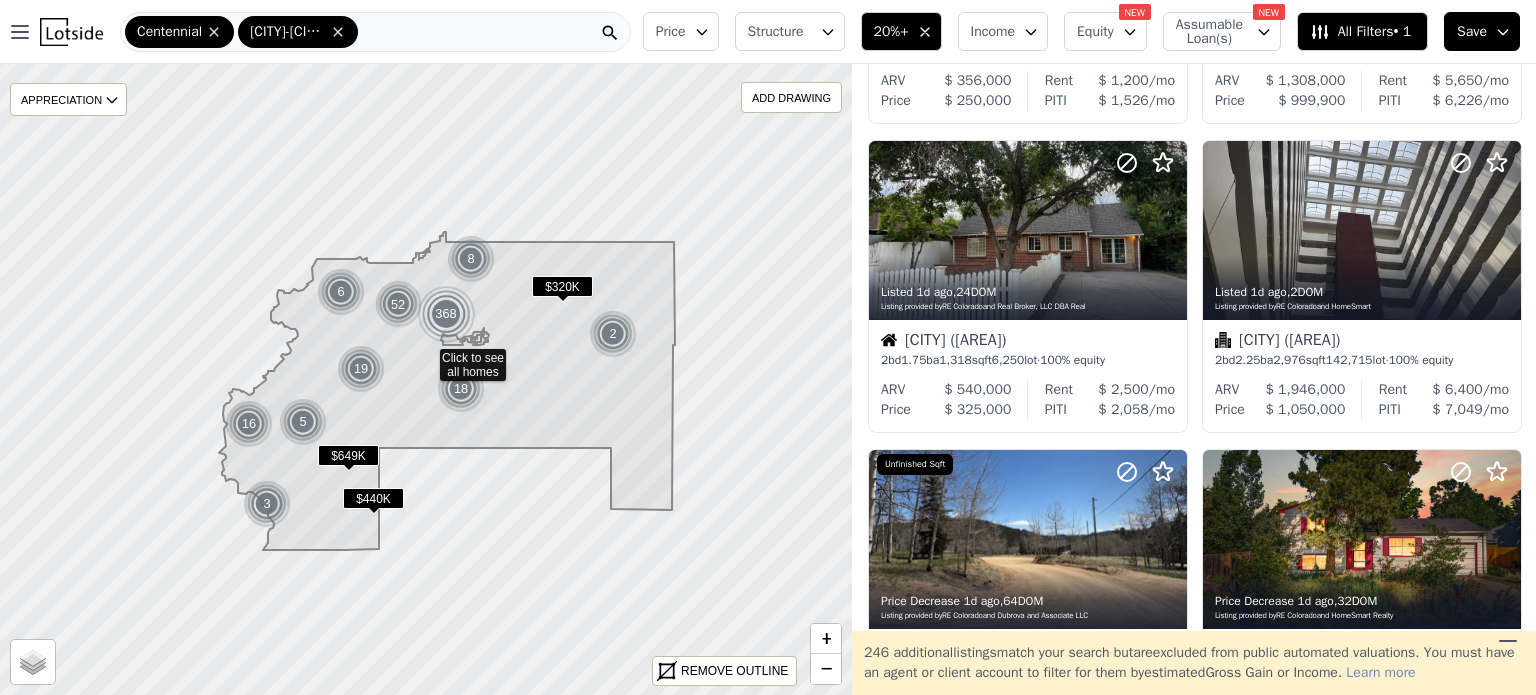 scroll, scrollTop: 0, scrollLeft: 0, axis: both 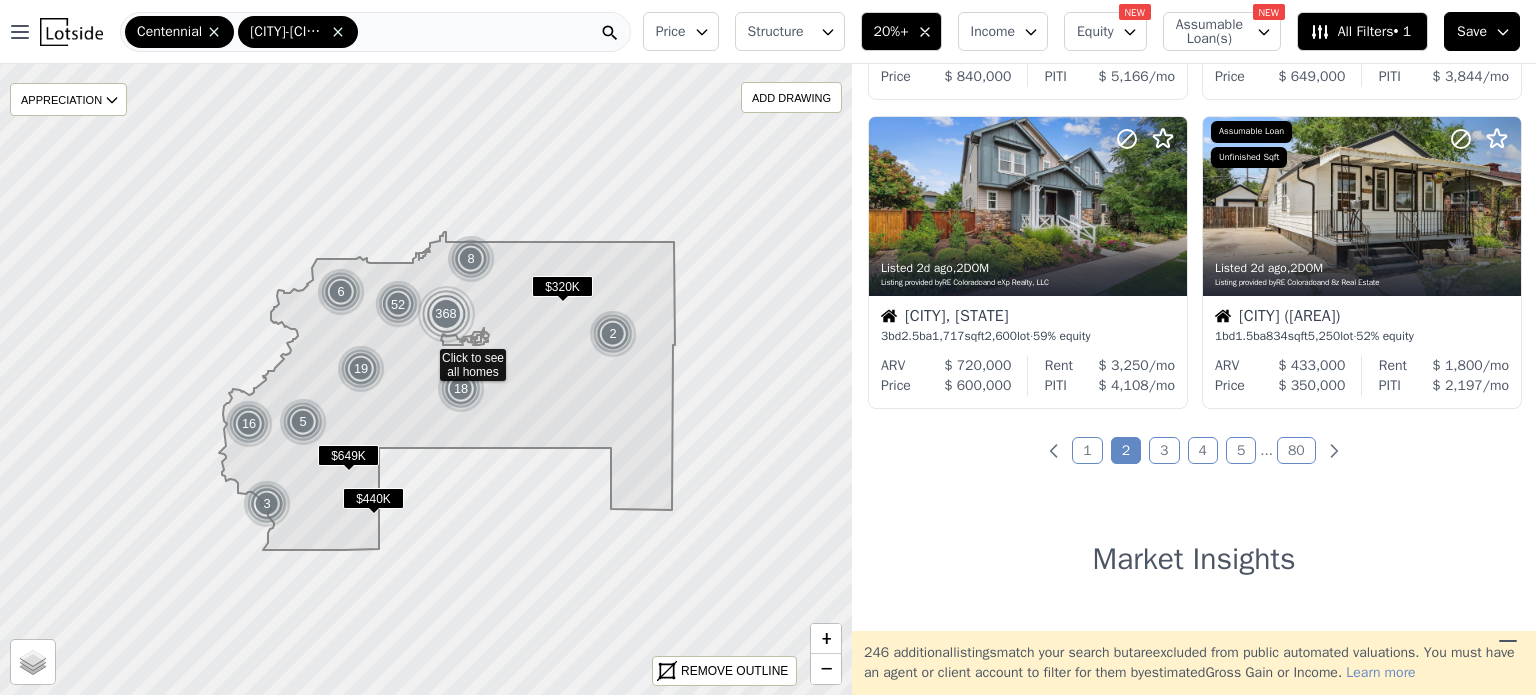 click on "3" at bounding box center (1164, 450) 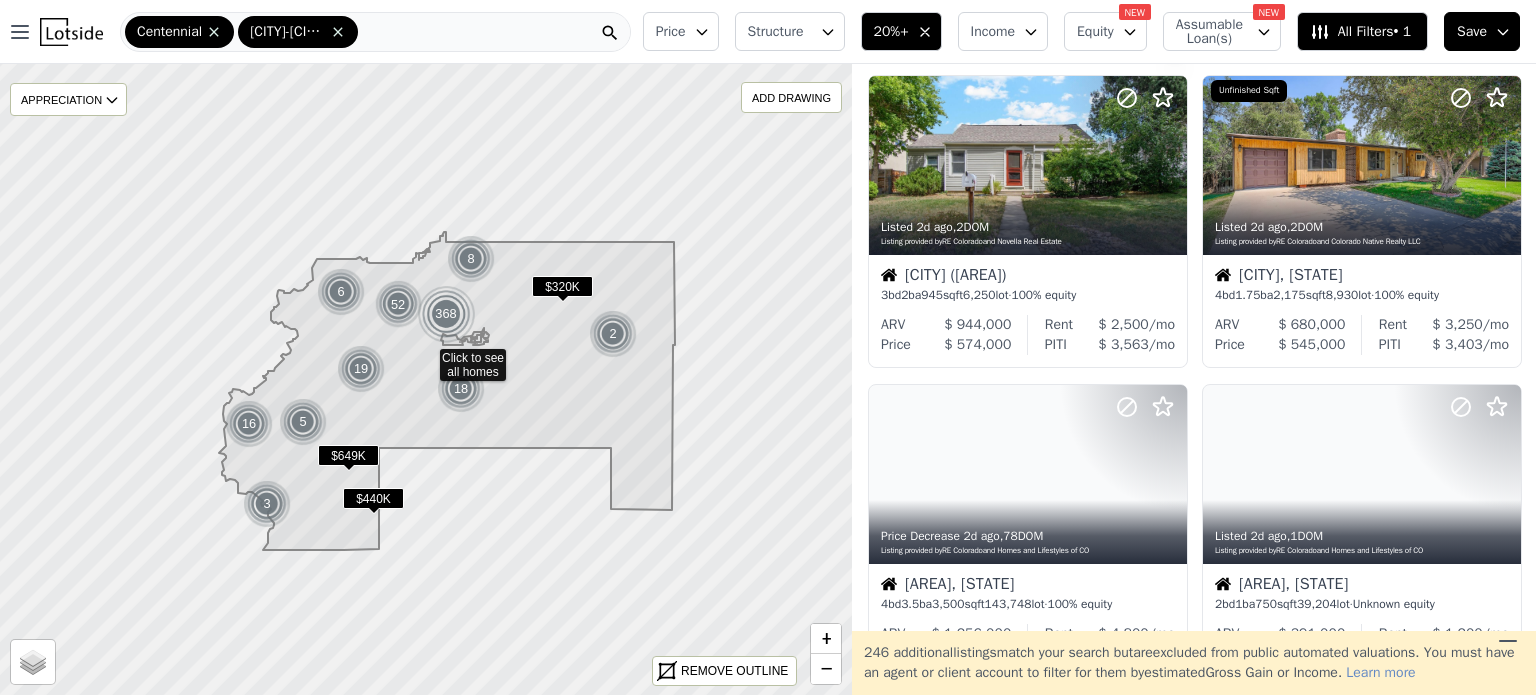 scroll, scrollTop: 0, scrollLeft: 0, axis: both 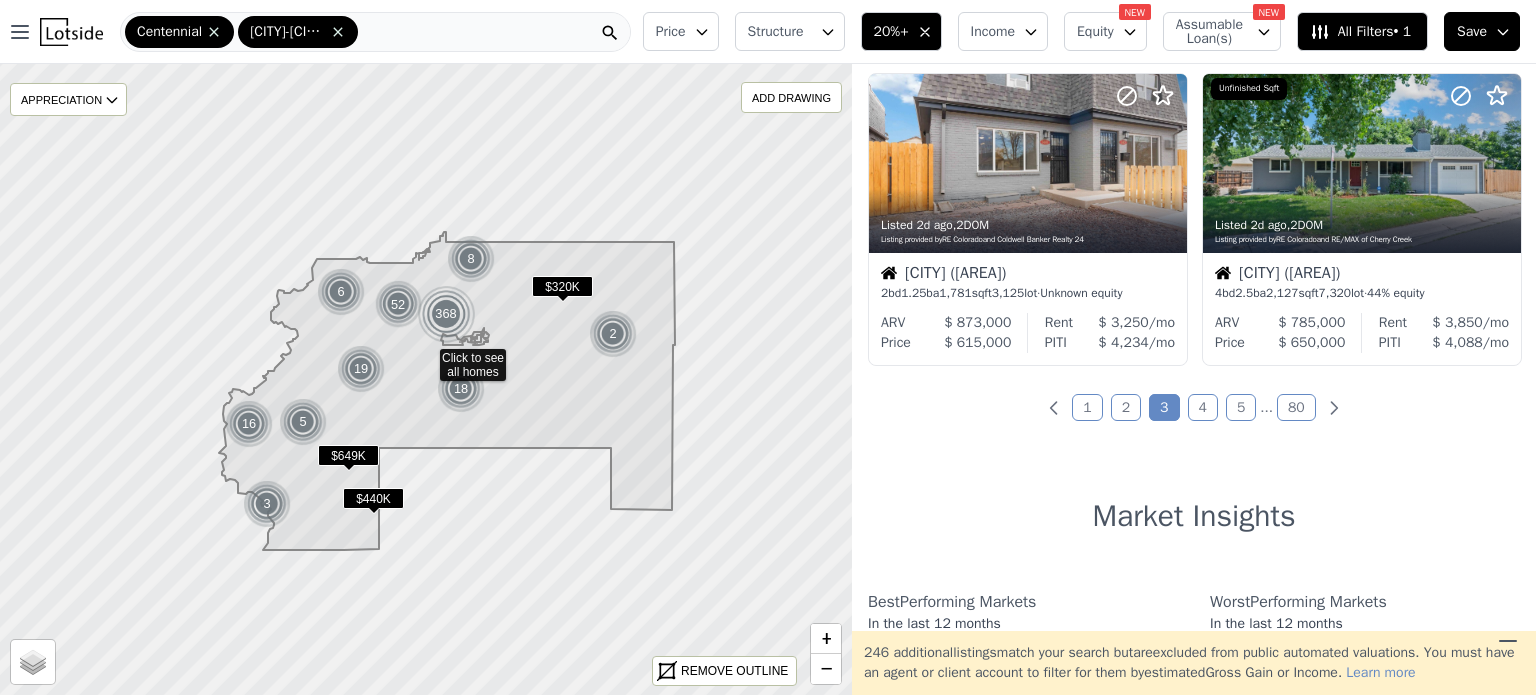 click on "4" at bounding box center [1203, 407] 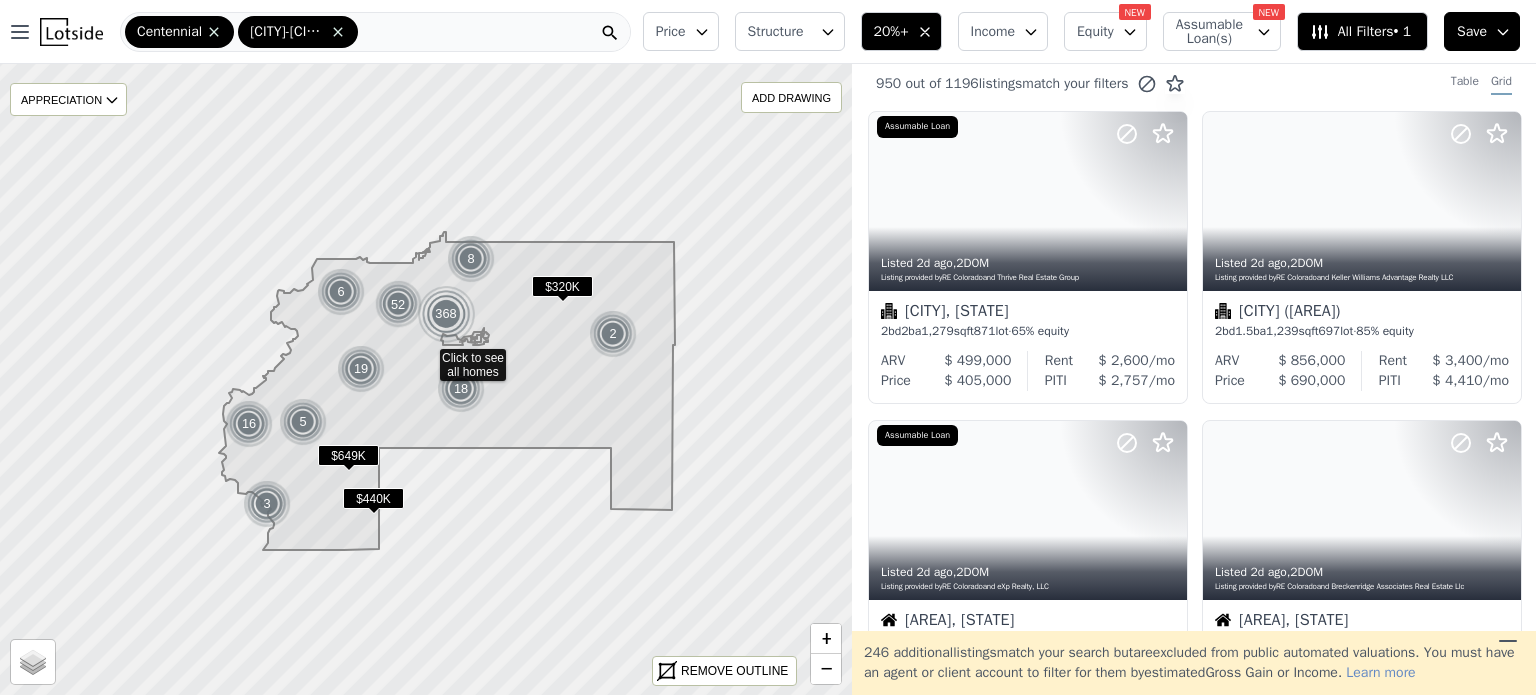 scroll, scrollTop: 0, scrollLeft: 0, axis: both 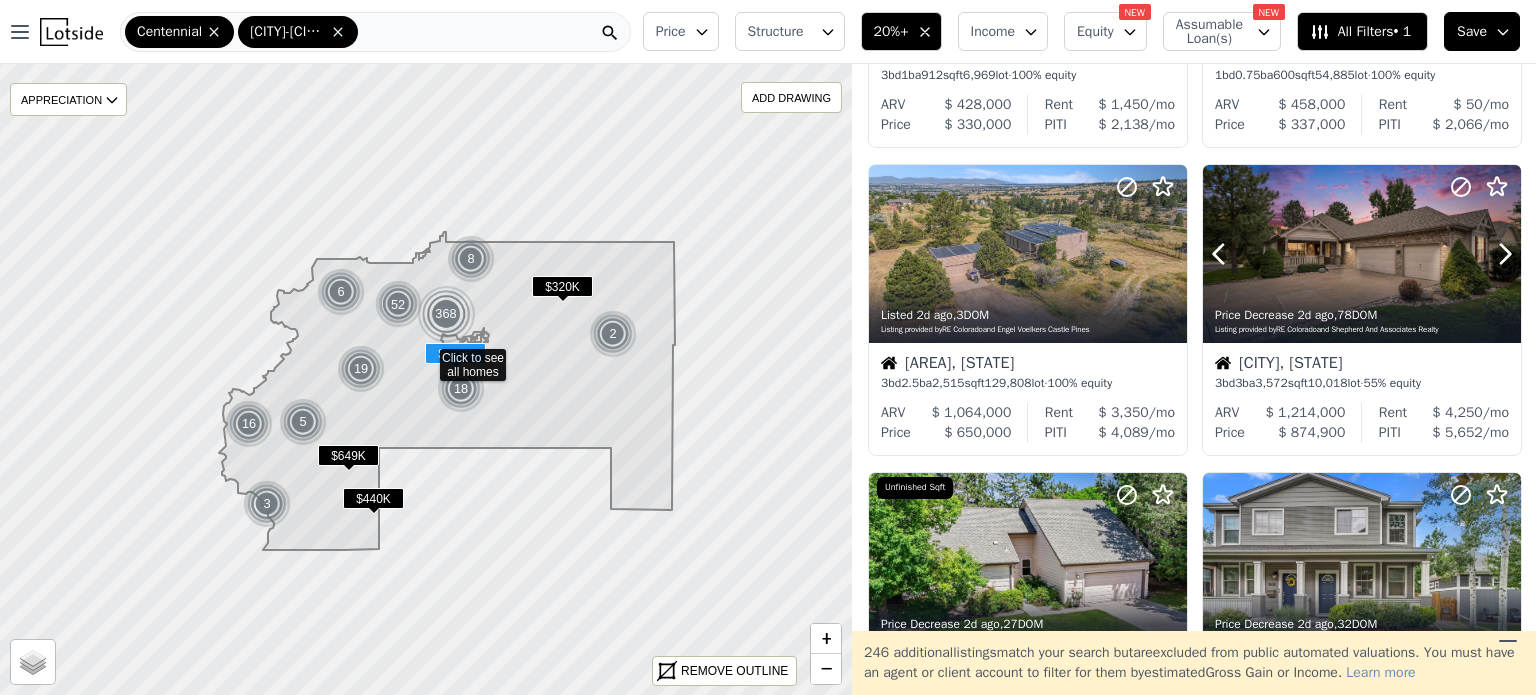 click at bounding box center (1362, 254) 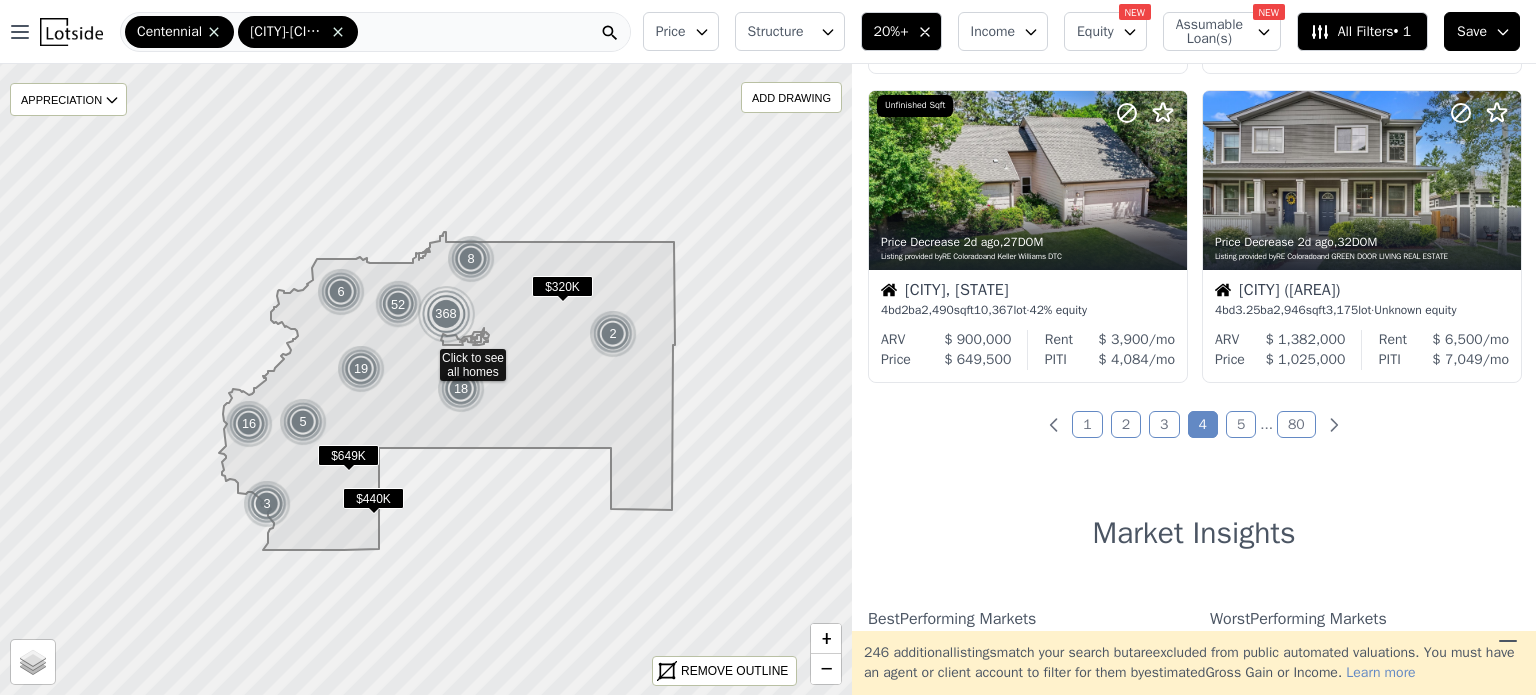 scroll, scrollTop: 1618, scrollLeft: 0, axis: vertical 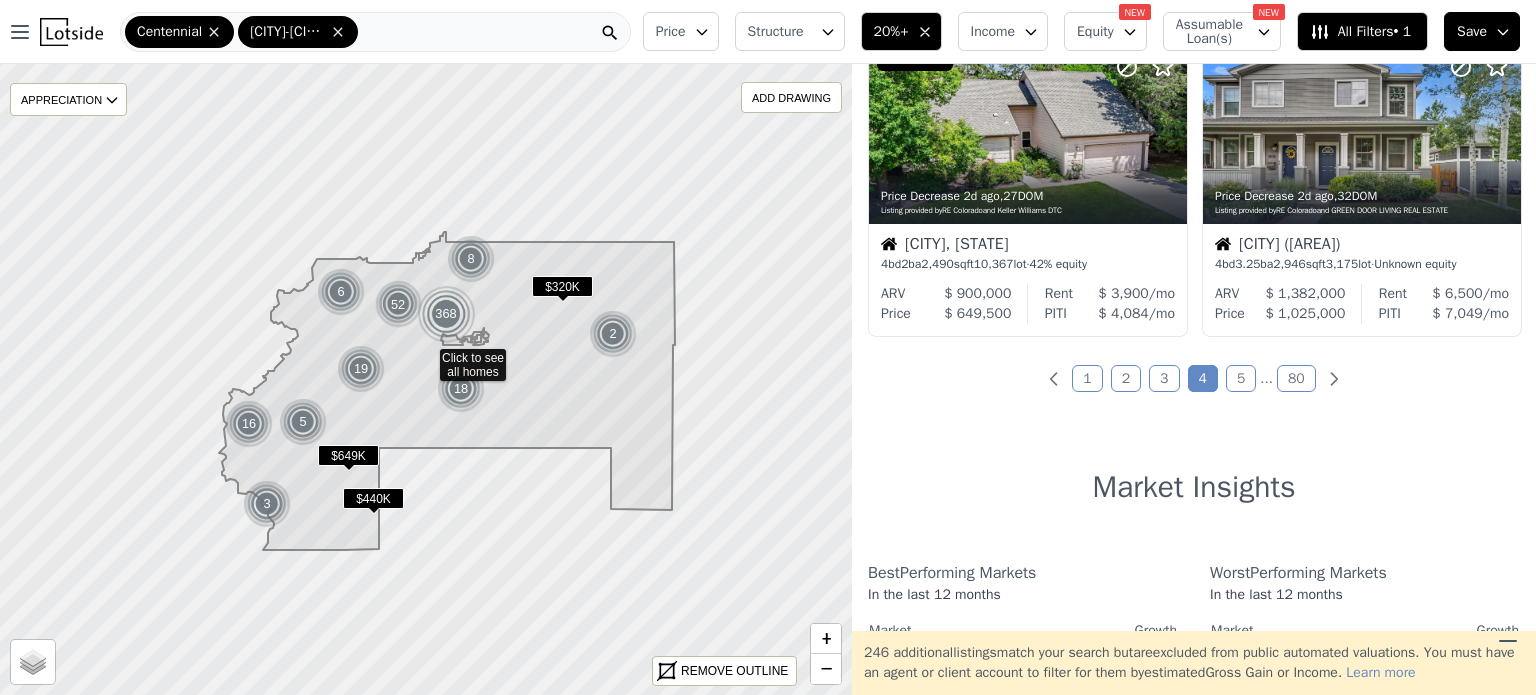 click on "5" at bounding box center (1241, 378) 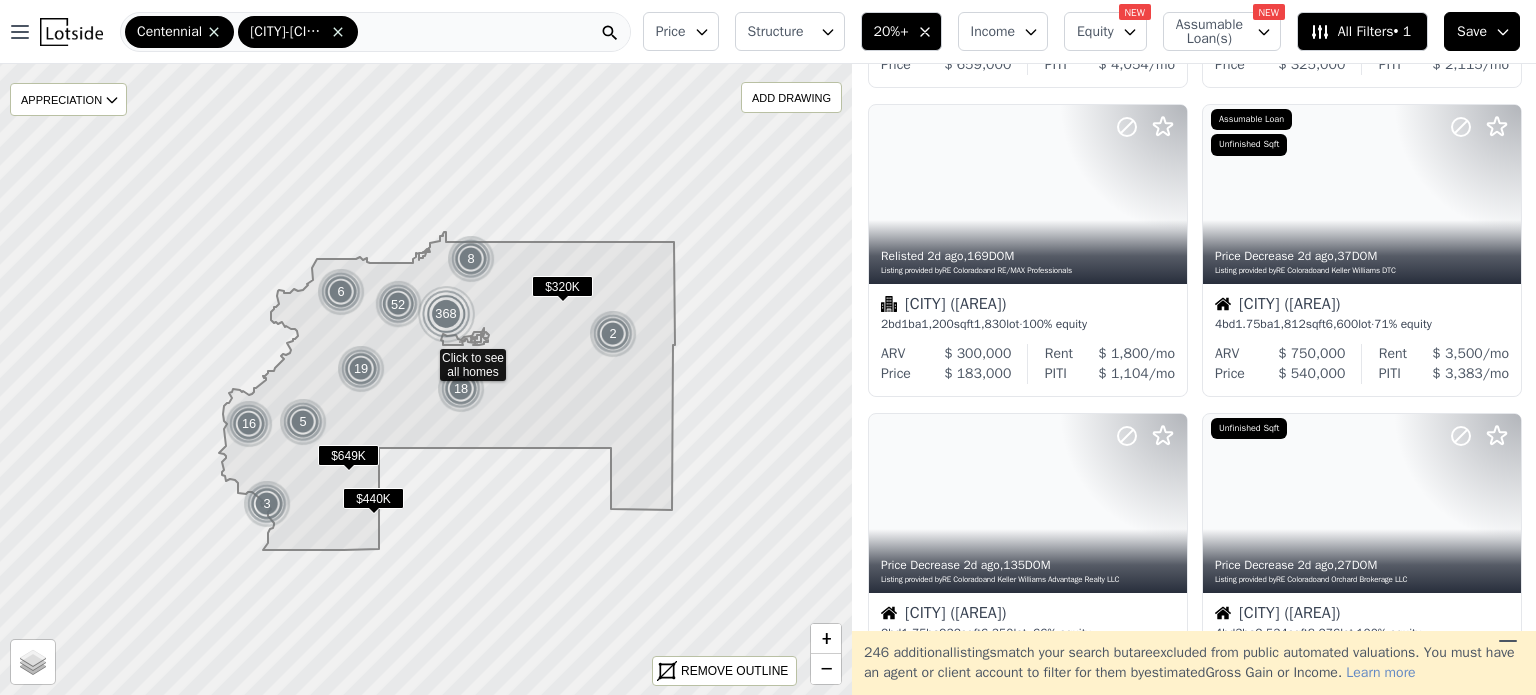 scroll, scrollTop: 0, scrollLeft: 0, axis: both 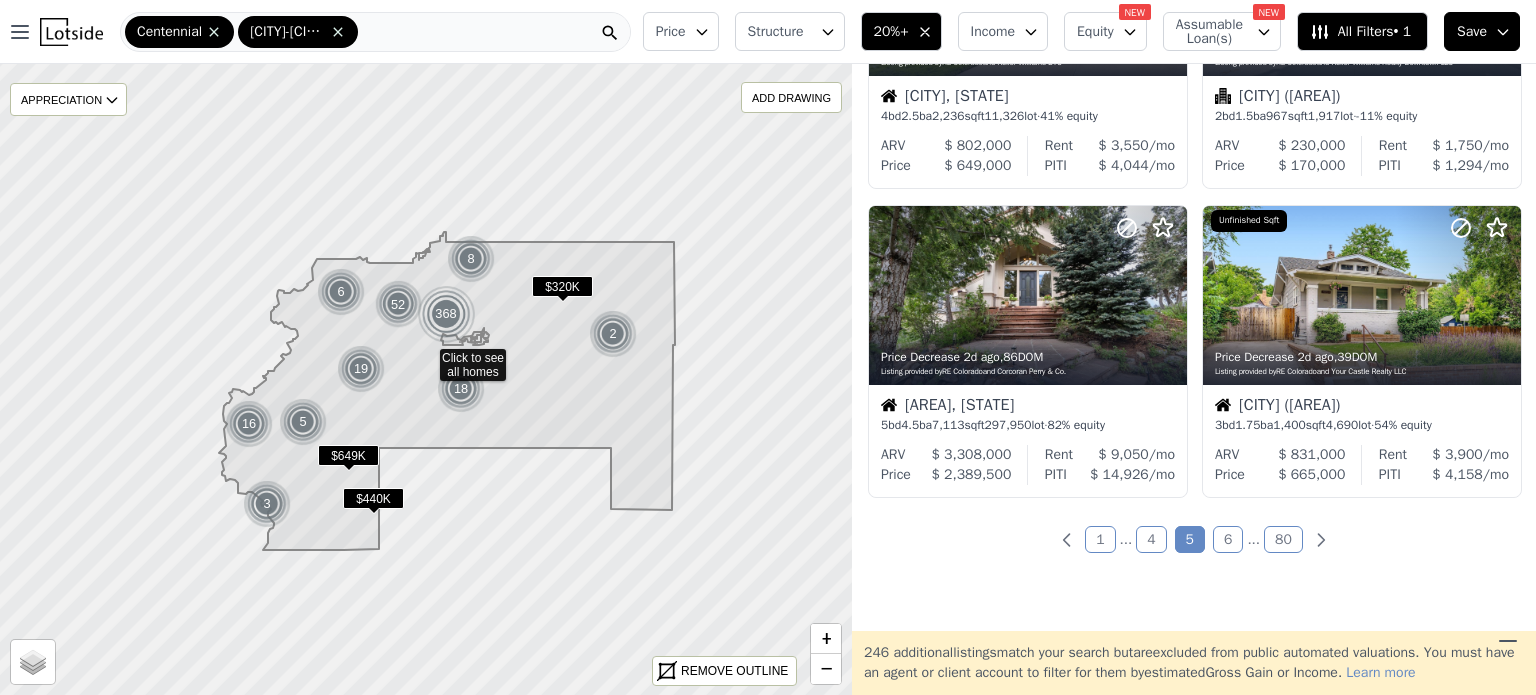 click on "6" at bounding box center [1228, 539] 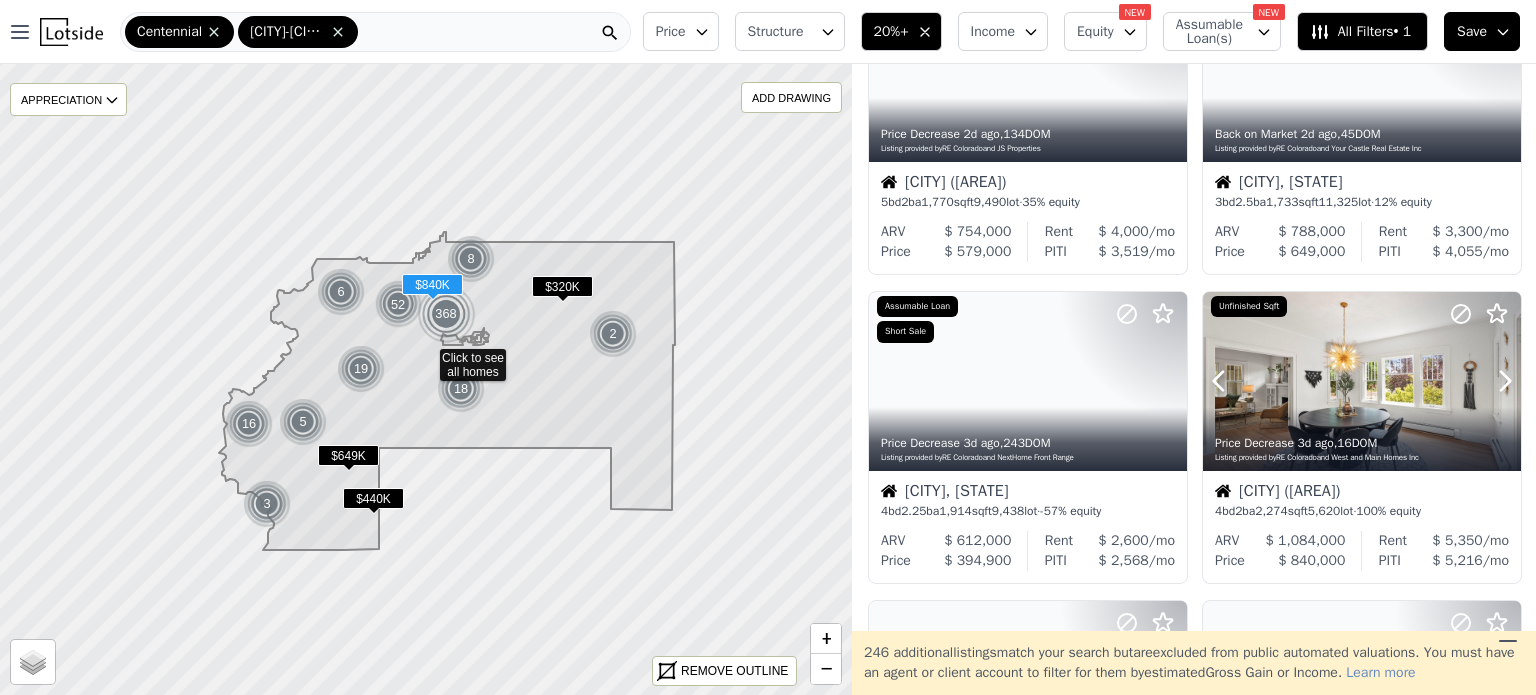 scroll, scrollTop: 165, scrollLeft: 0, axis: vertical 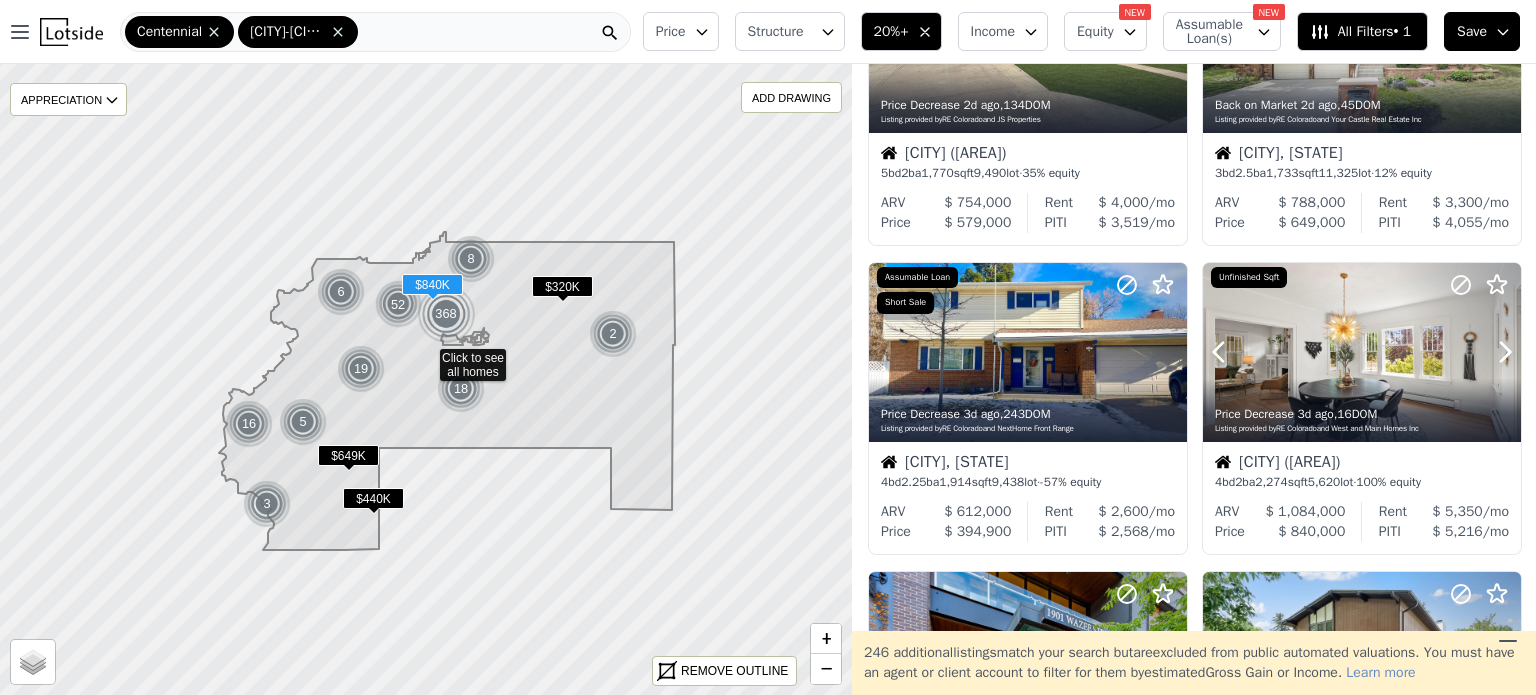 click at bounding box center (1457, 327) 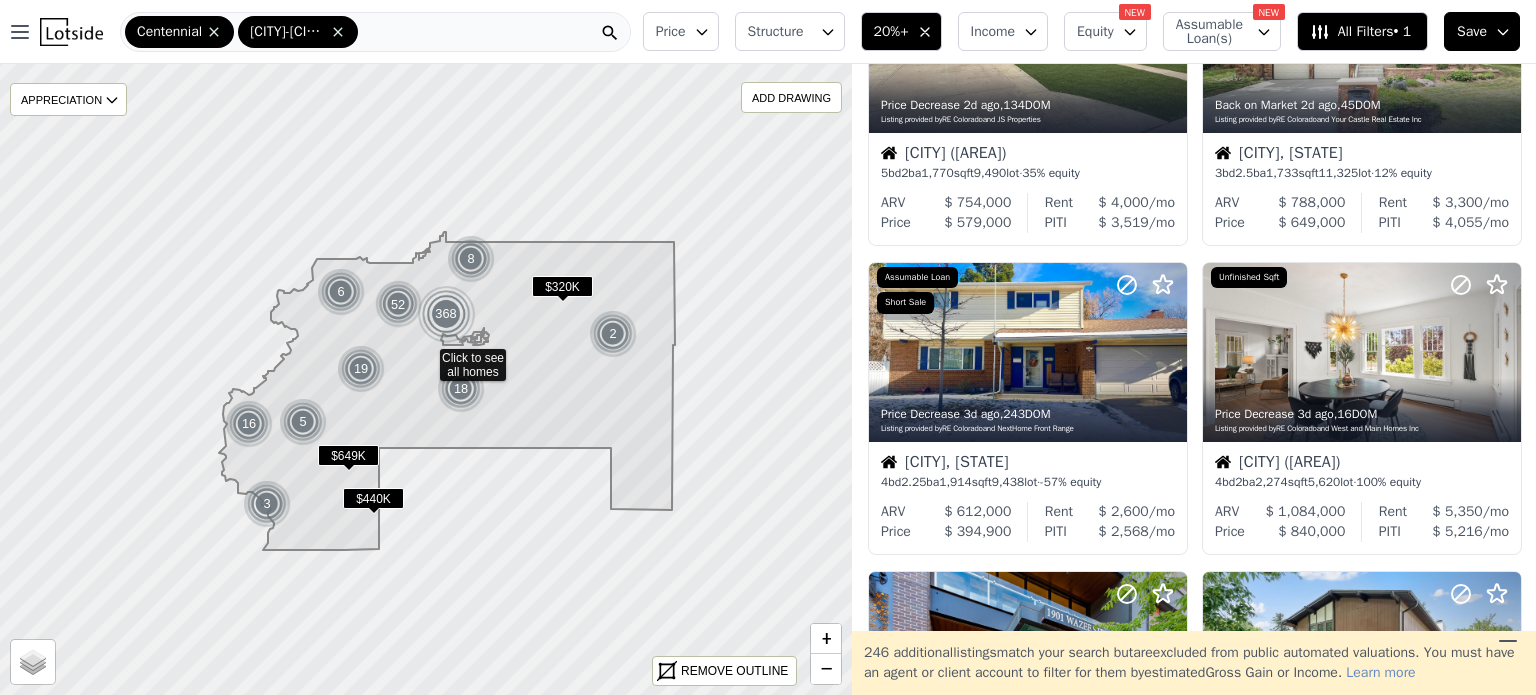 scroll, scrollTop: 167, scrollLeft: 0, axis: vertical 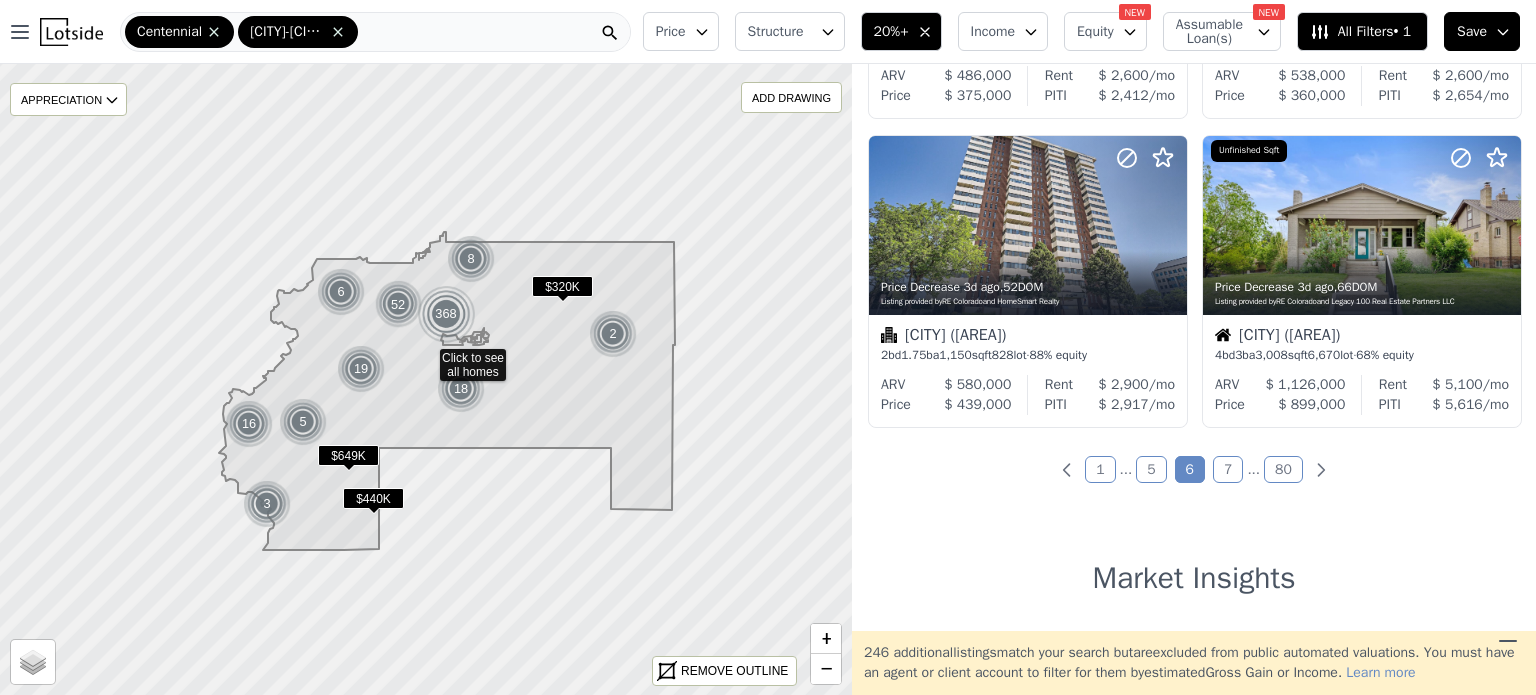 click on "7" at bounding box center (1228, 469) 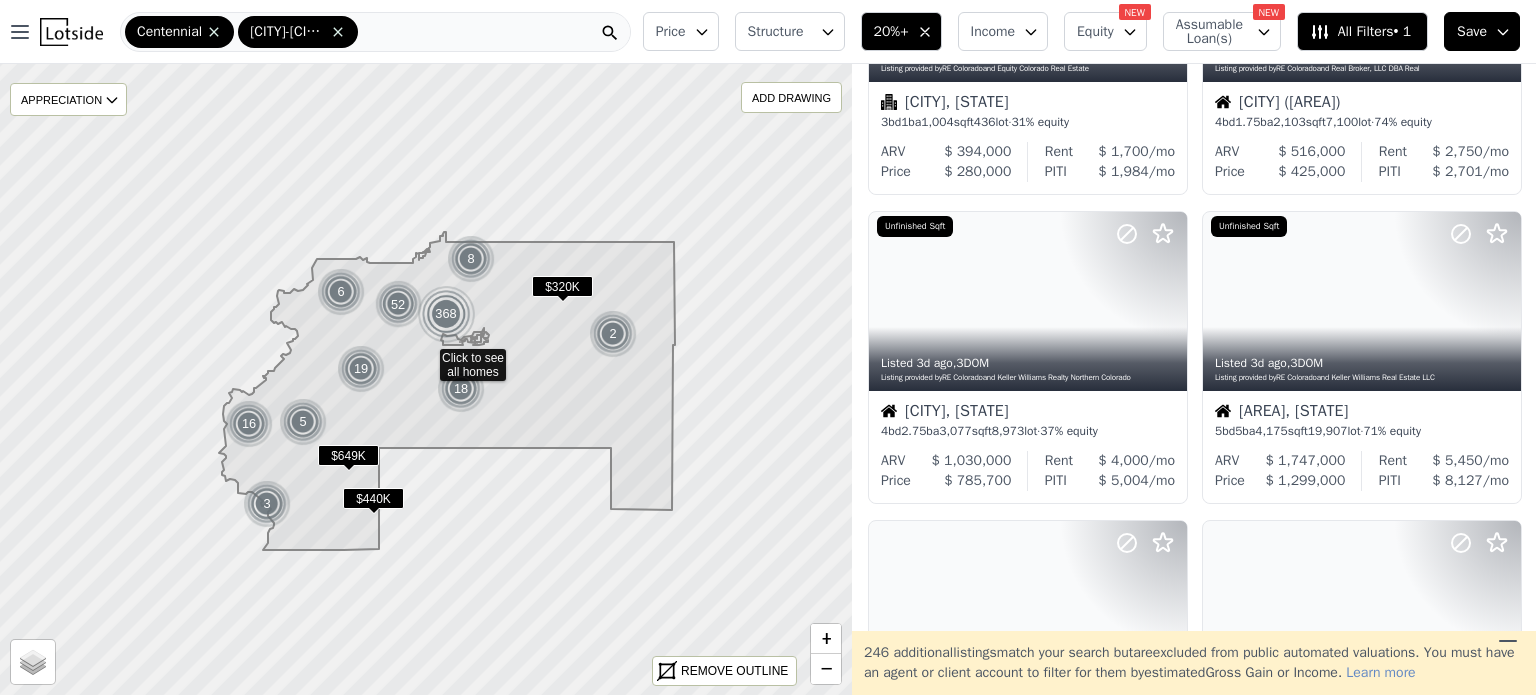 scroll, scrollTop: 0, scrollLeft: 0, axis: both 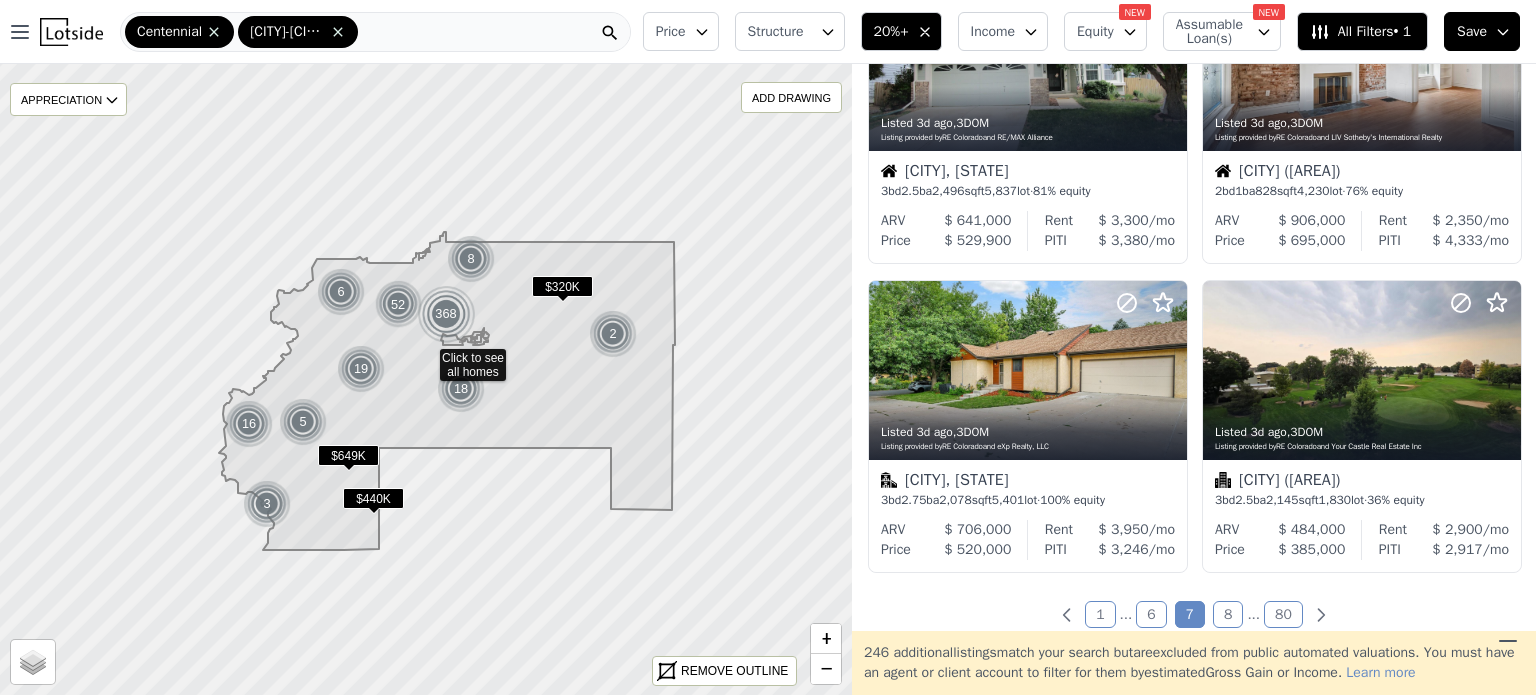 click on "8" at bounding box center (1228, 614) 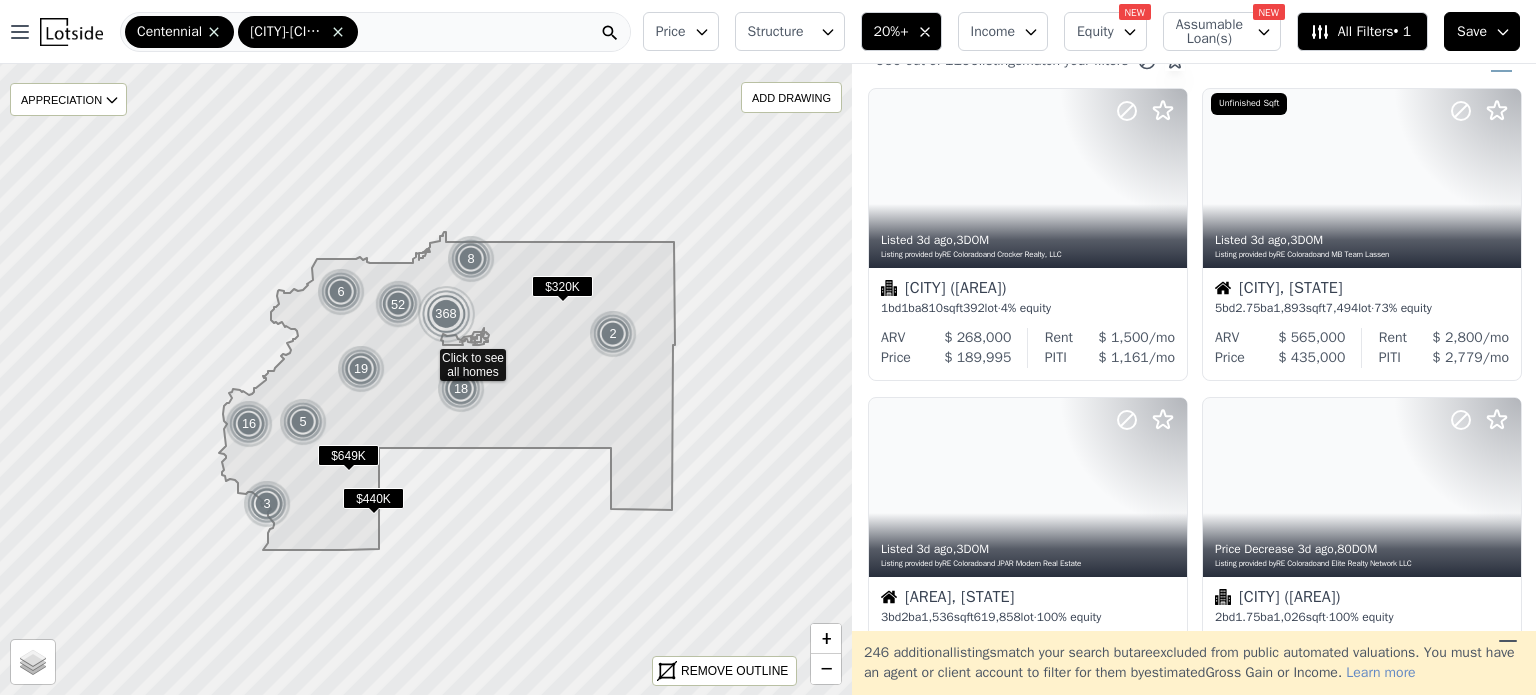 scroll, scrollTop: 0, scrollLeft: 0, axis: both 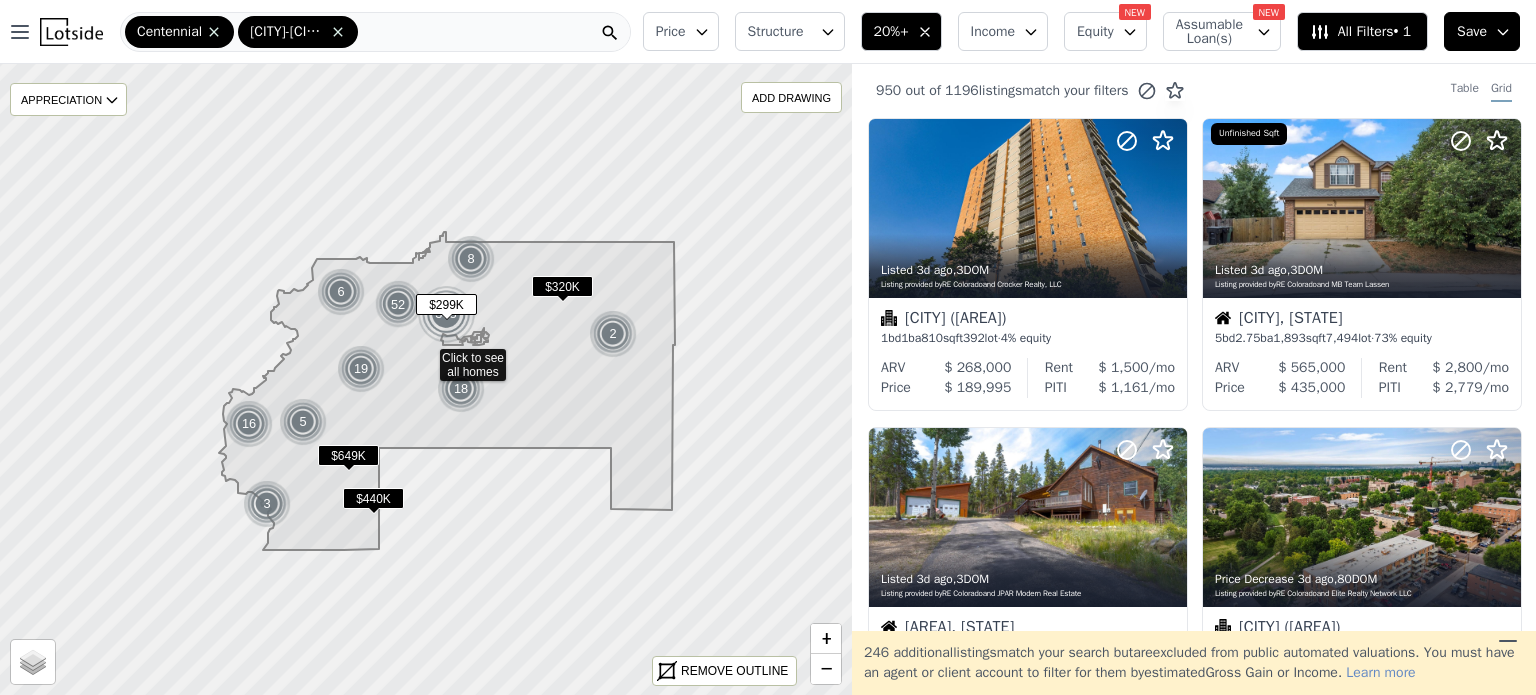 click on "Denver (University) 2 bd  1.75 ba  1,026 sqft   ·  100%   equity" at bounding box center [1362, 637] 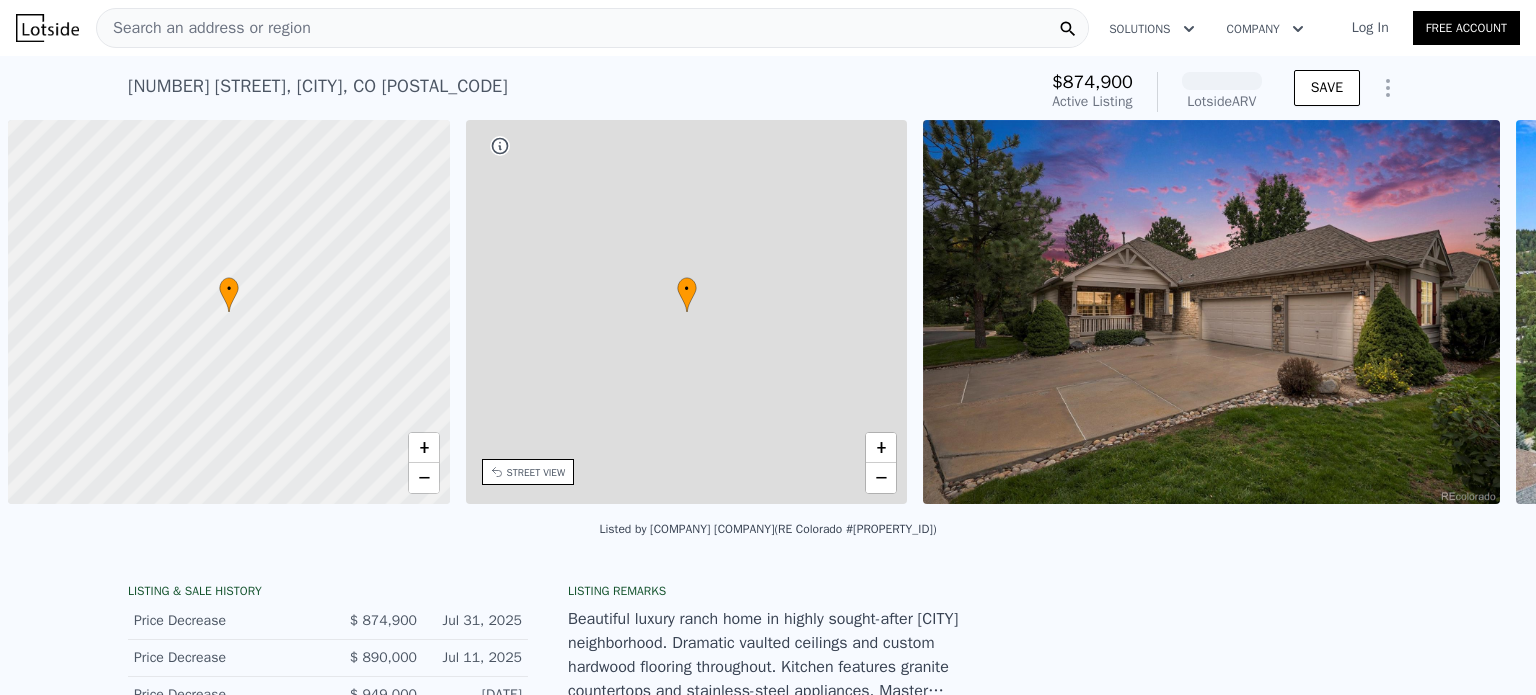 scroll, scrollTop: 0, scrollLeft: 0, axis: both 